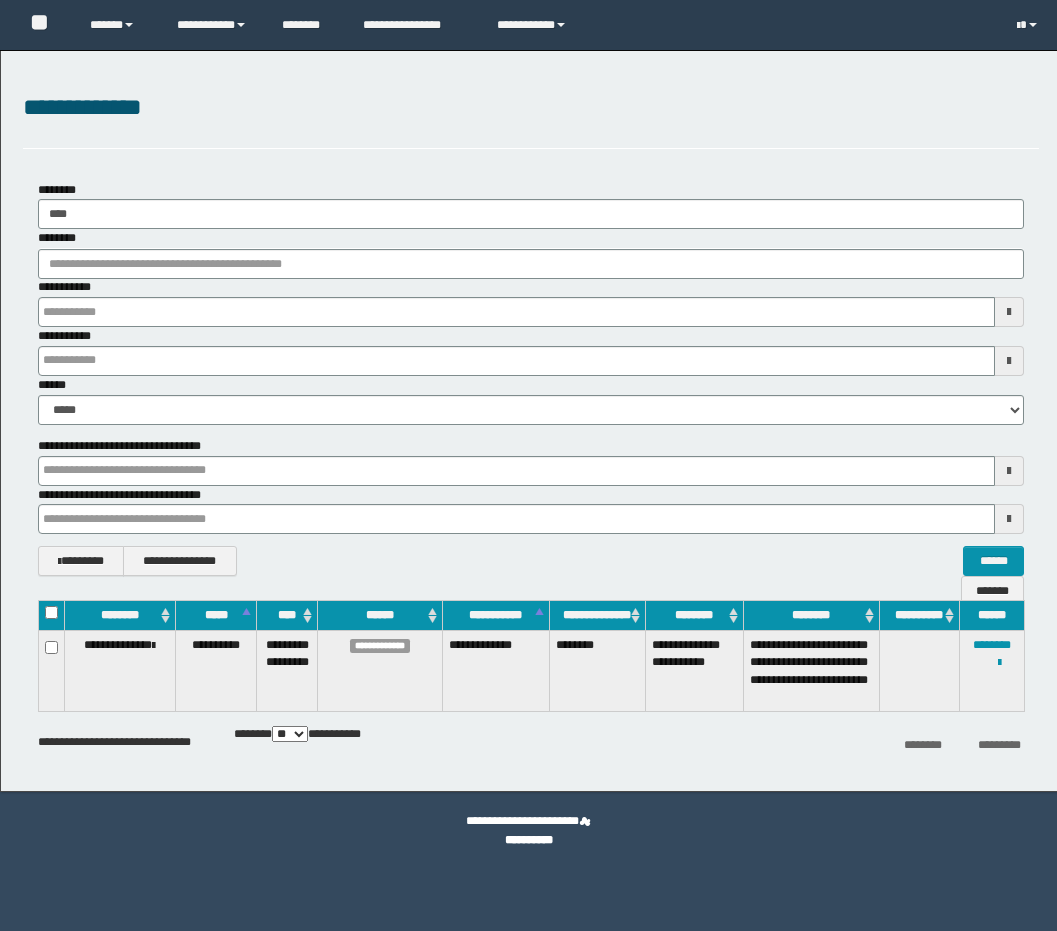 scroll, scrollTop: 0, scrollLeft: 0, axis: both 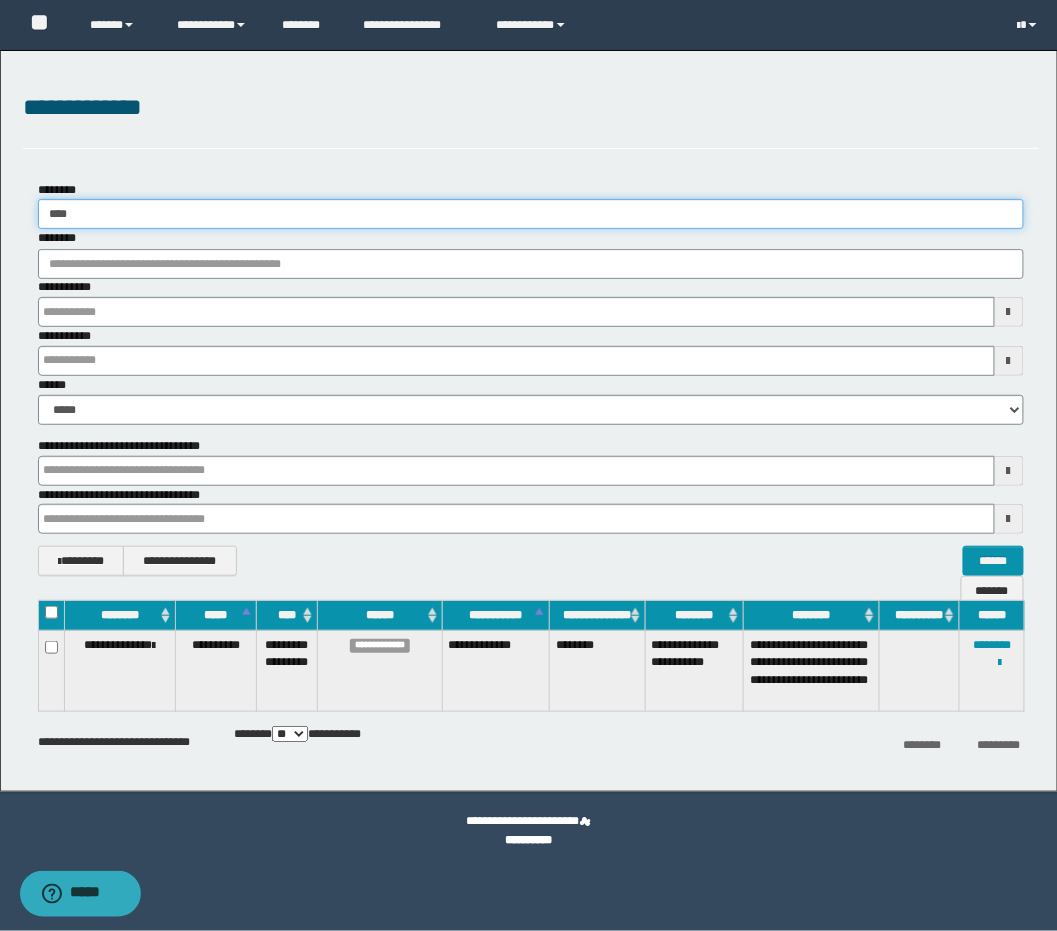 drag, startPoint x: 92, startPoint y: 214, endPoint x: 16, endPoint y: 202, distance: 76.941536 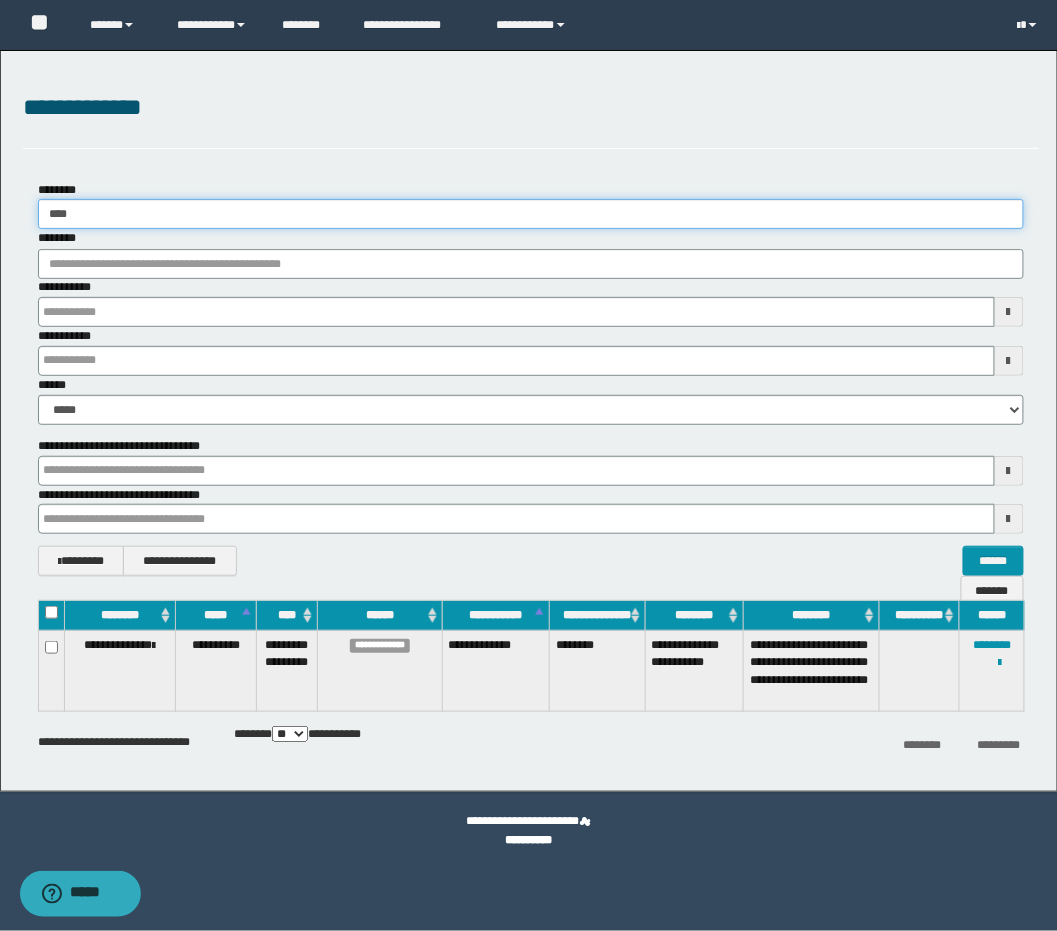 click on "**********" at bounding box center (531, 379) 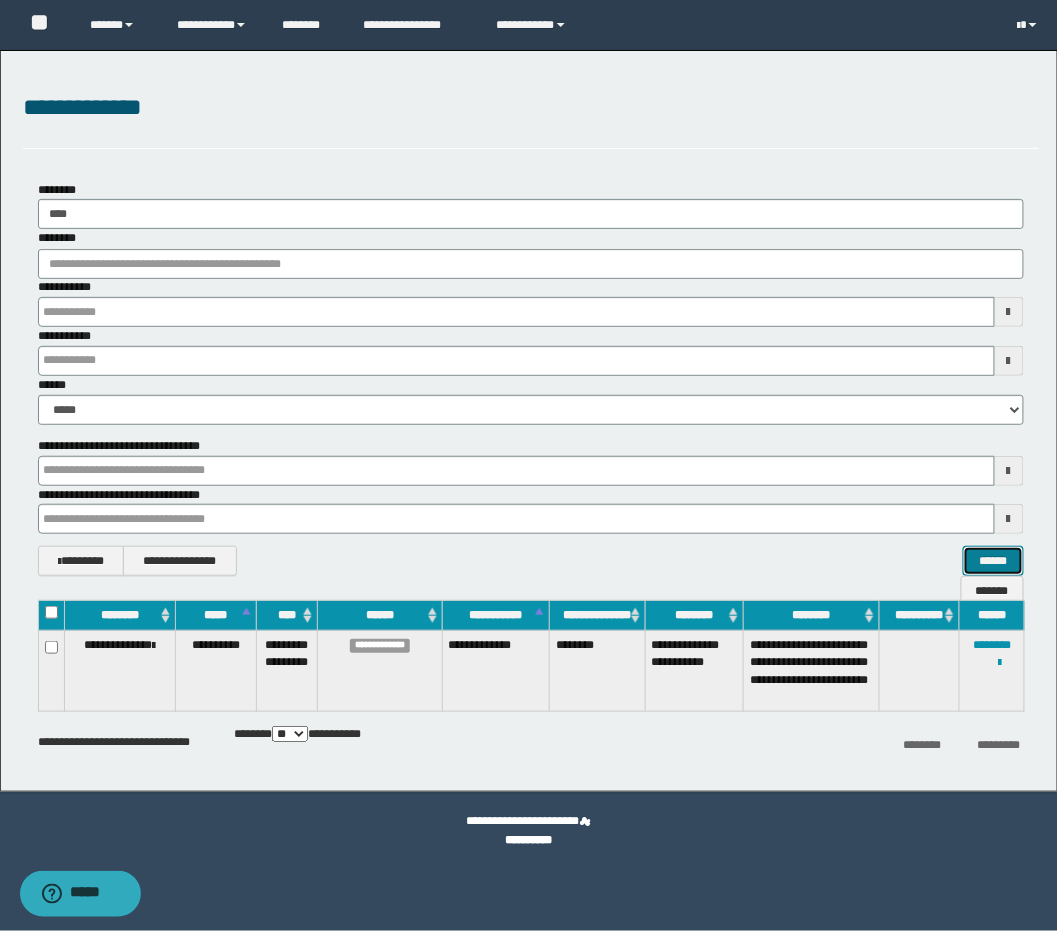 click on "******" at bounding box center [993, 561] 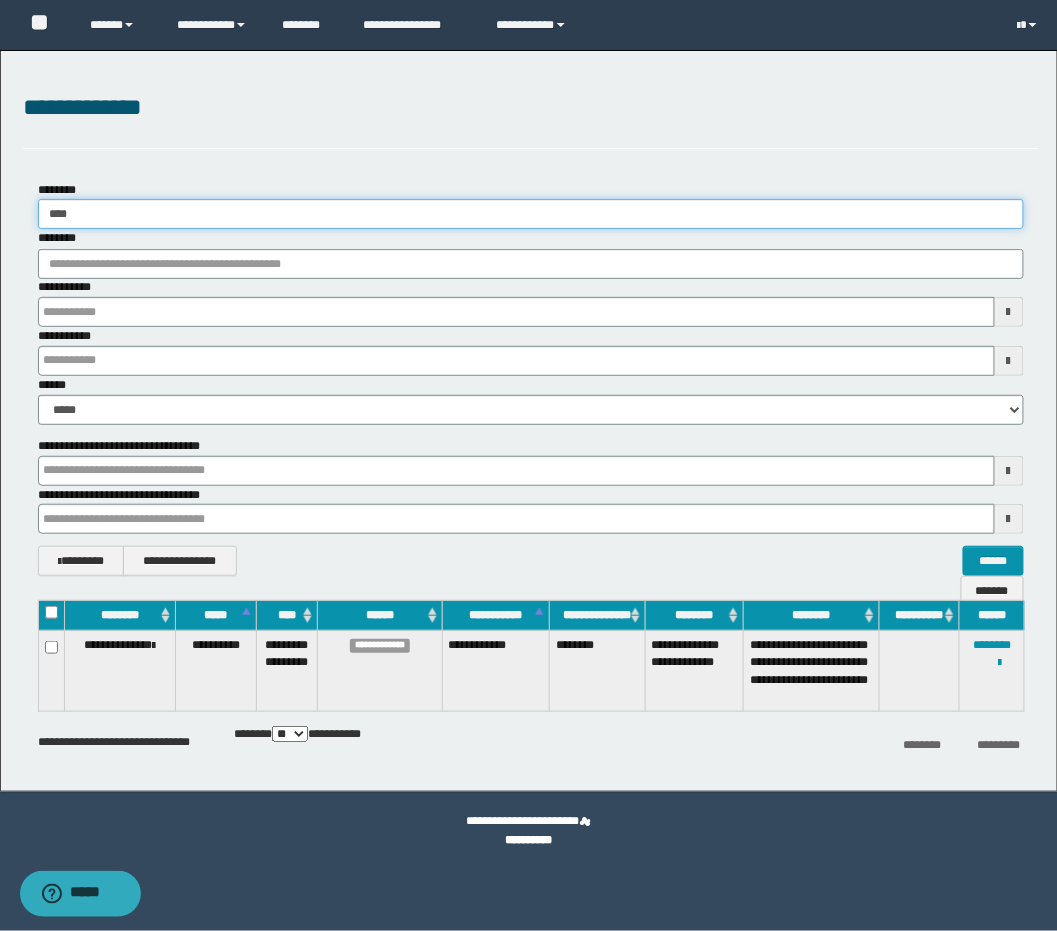 drag, startPoint x: 128, startPoint y: 218, endPoint x: -57, endPoint y: 208, distance: 185.27008 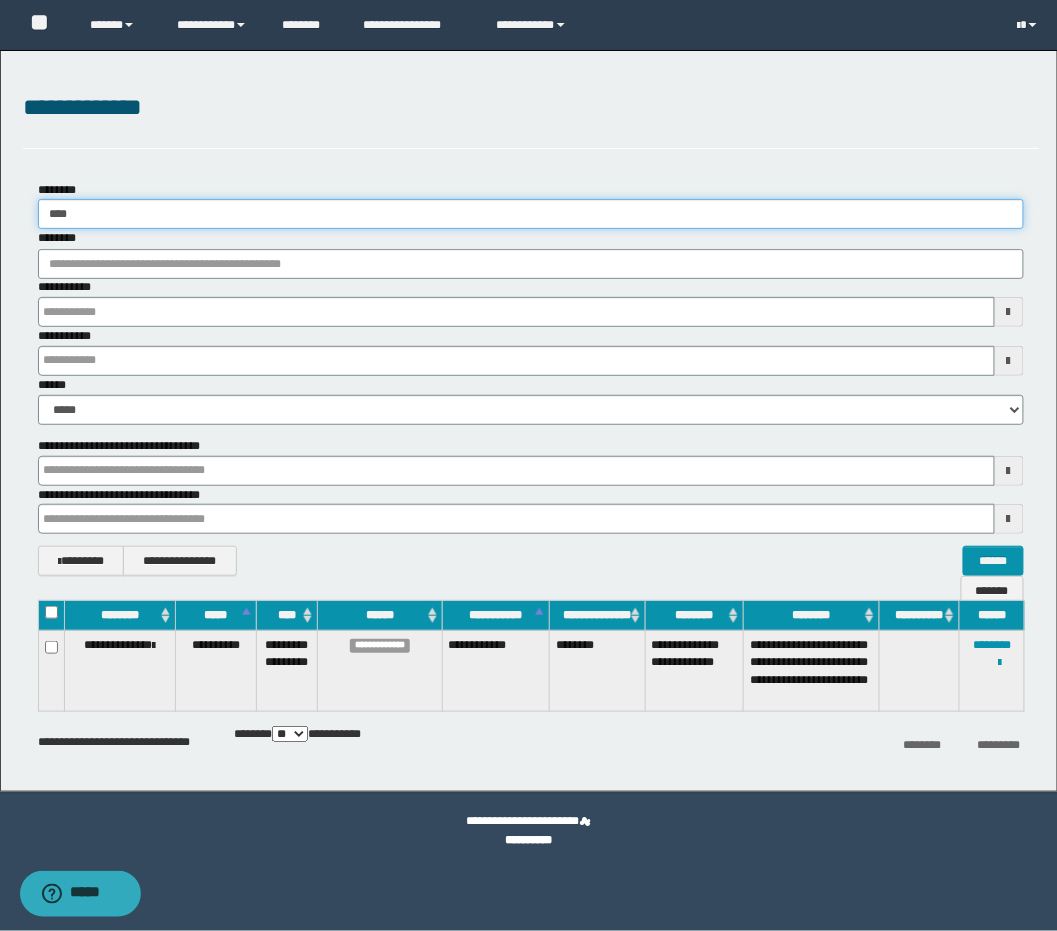 click on "**********" at bounding box center [529, 465] 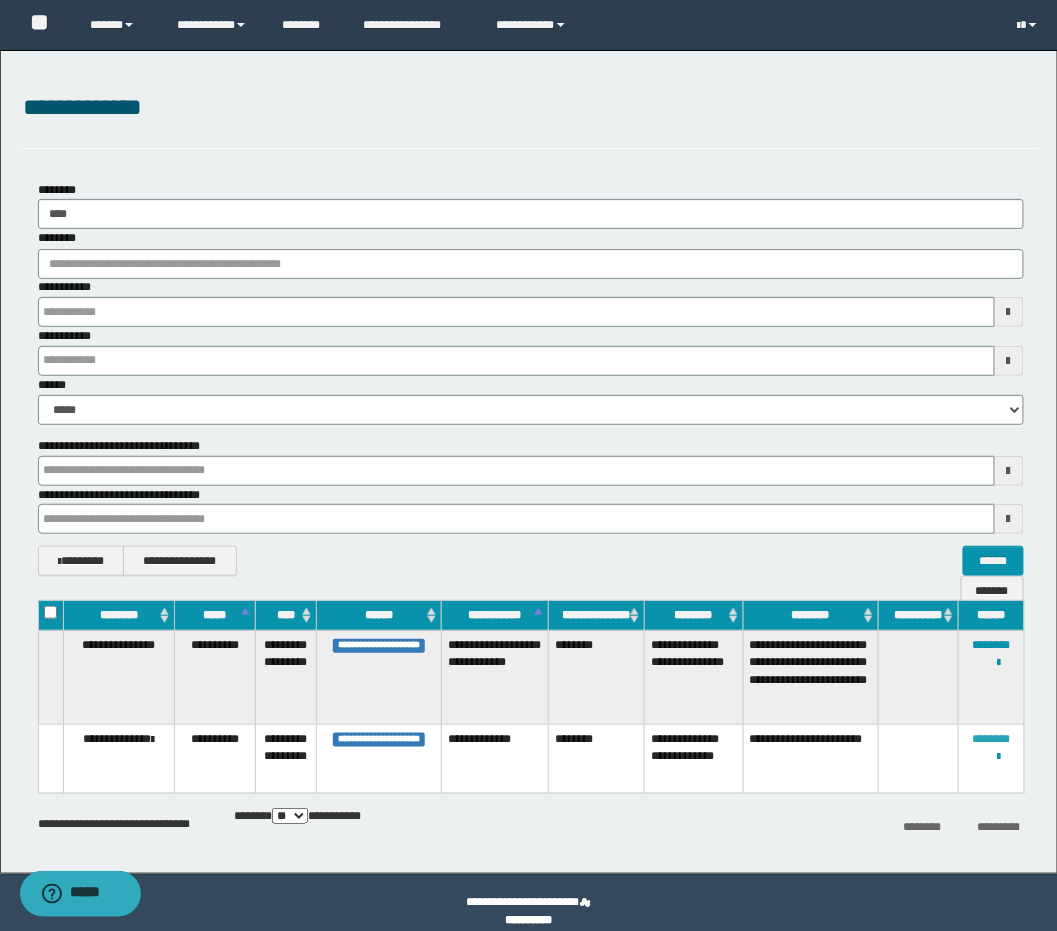 click on "********" at bounding box center [992, 739] 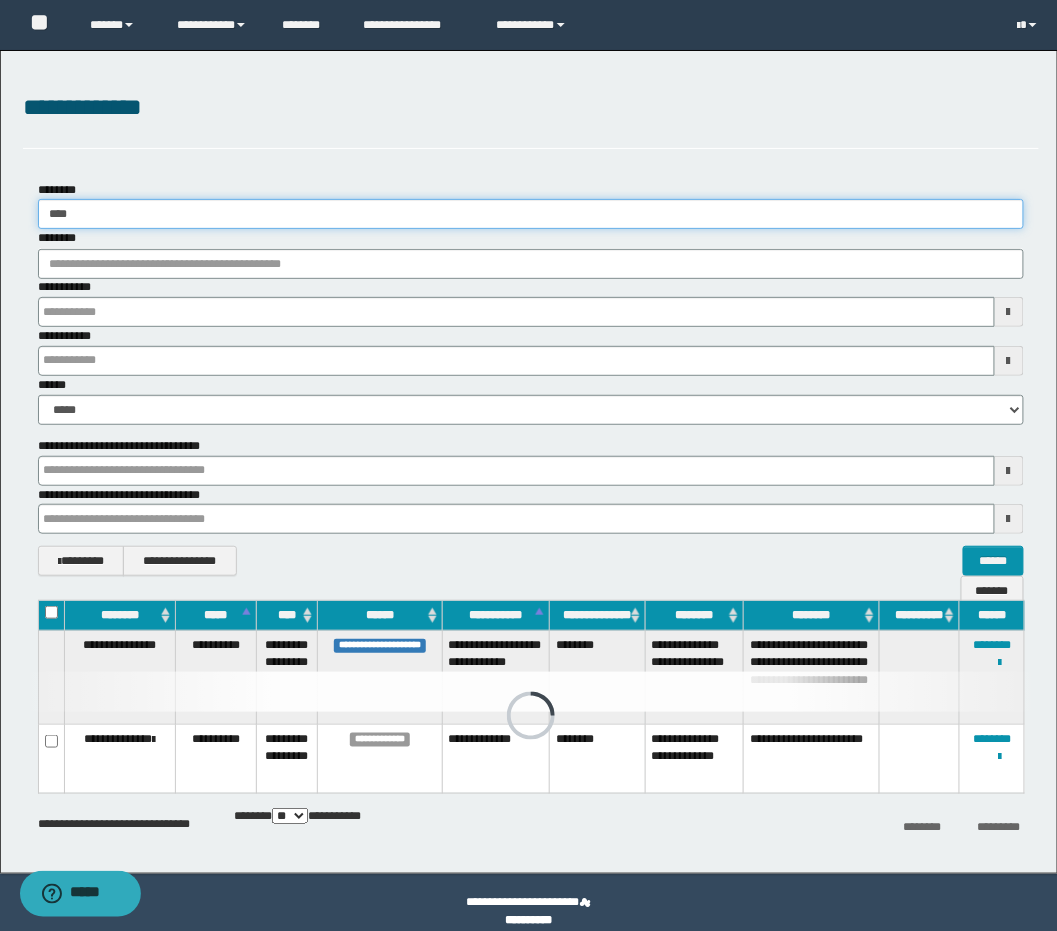 drag, startPoint x: 100, startPoint y: 216, endPoint x: -21, endPoint y: 201, distance: 121.92621 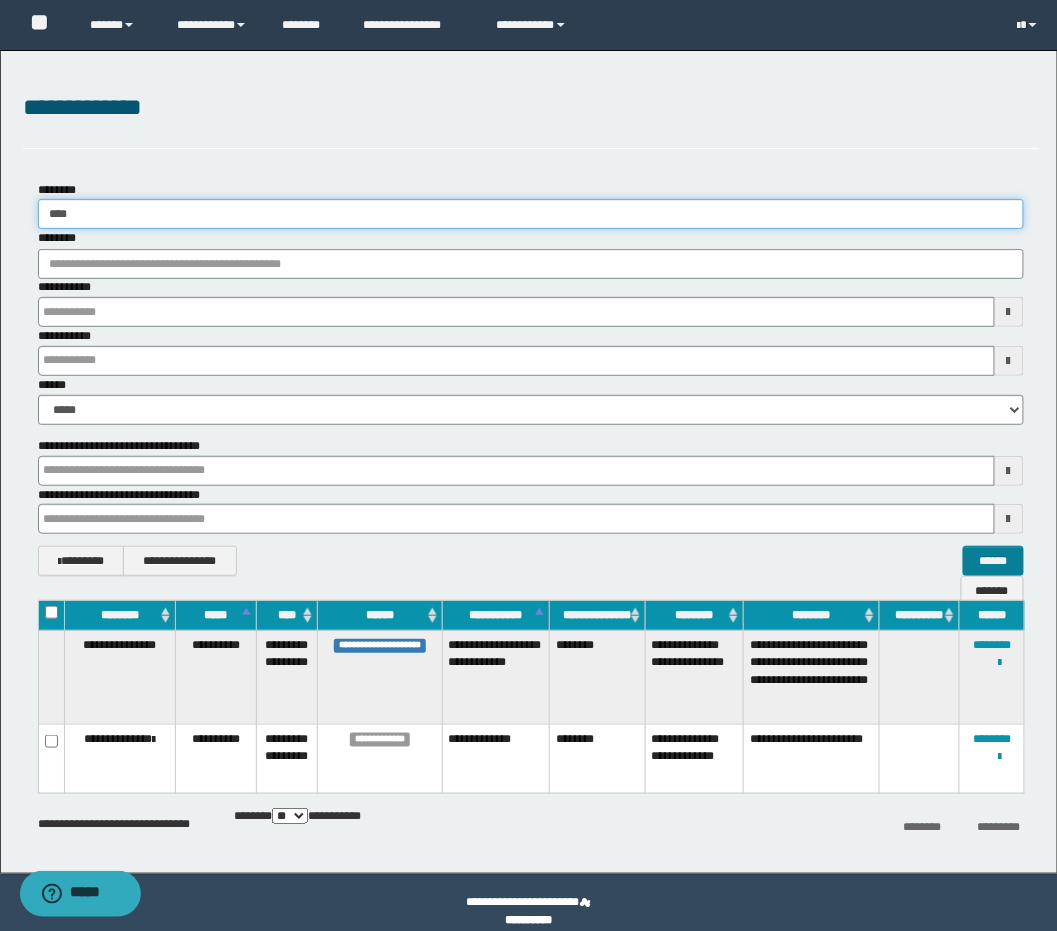 scroll, scrollTop: 2, scrollLeft: 0, axis: vertical 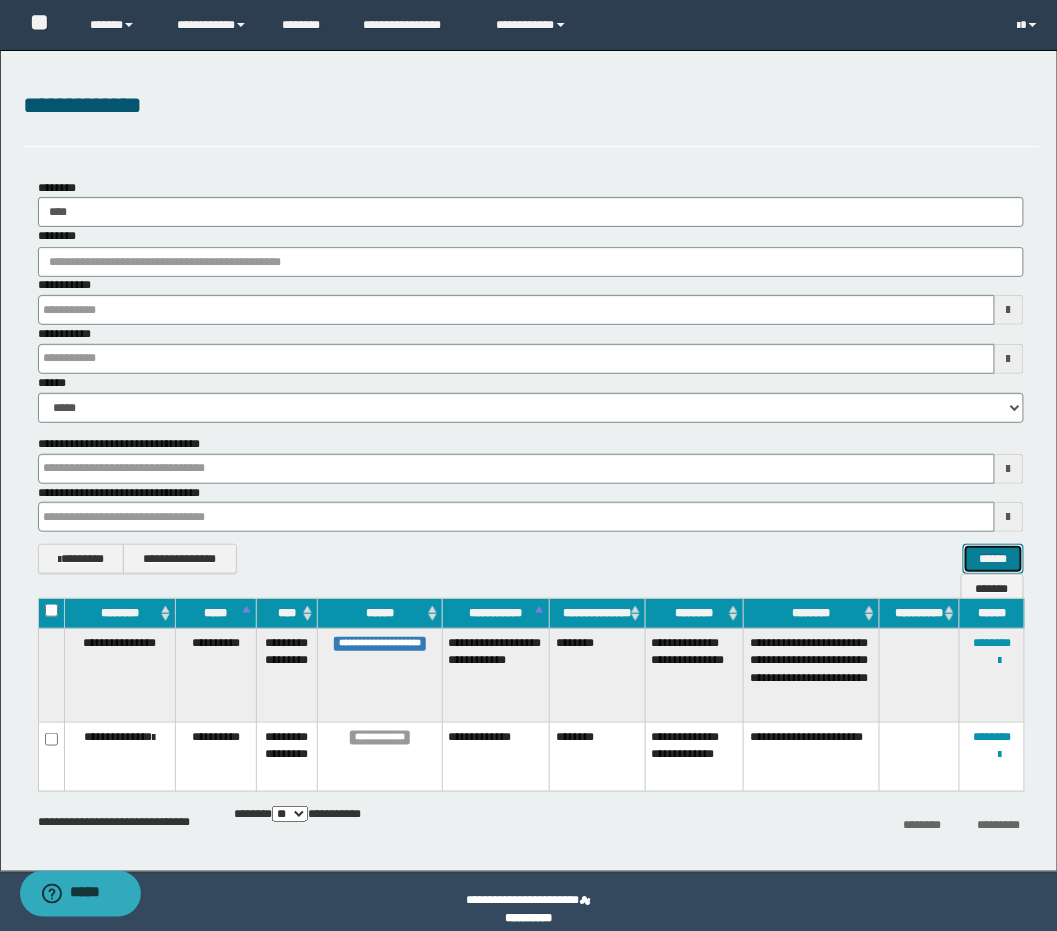 click on "******" at bounding box center (993, 559) 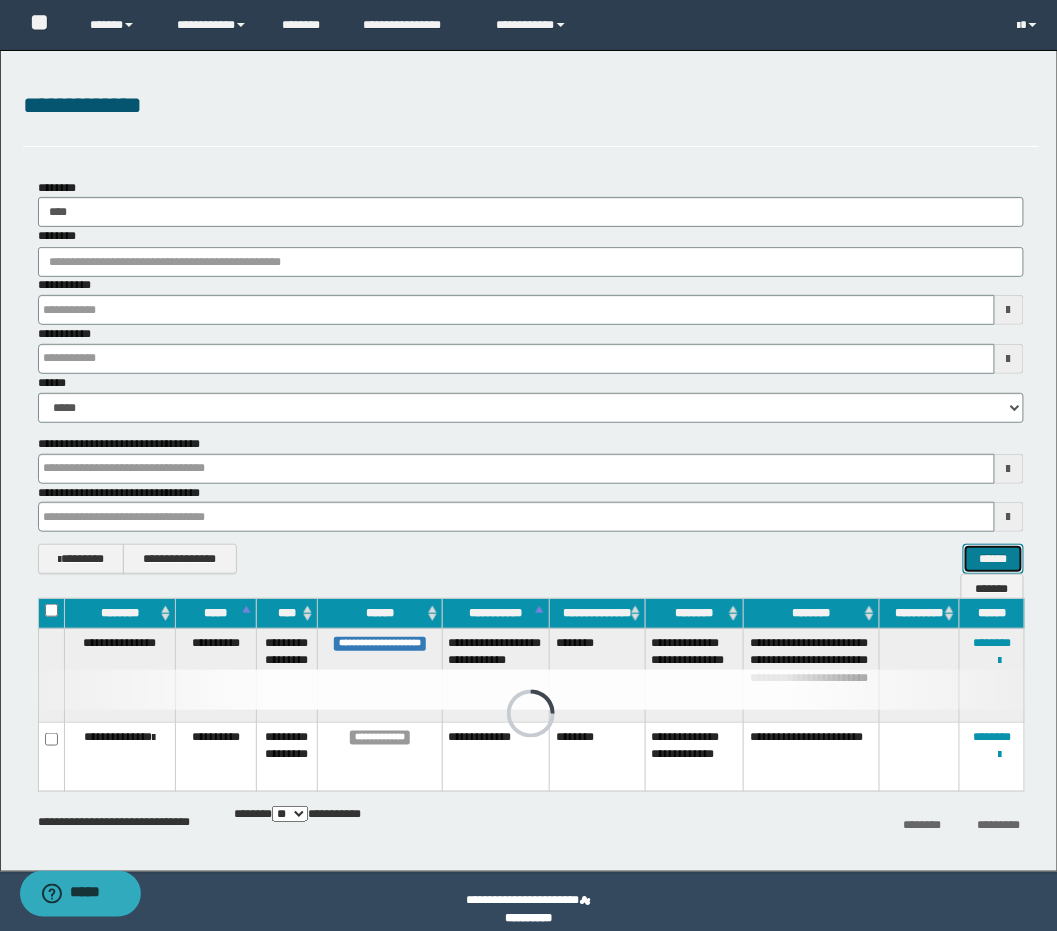 scroll, scrollTop: 0, scrollLeft: 0, axis: both 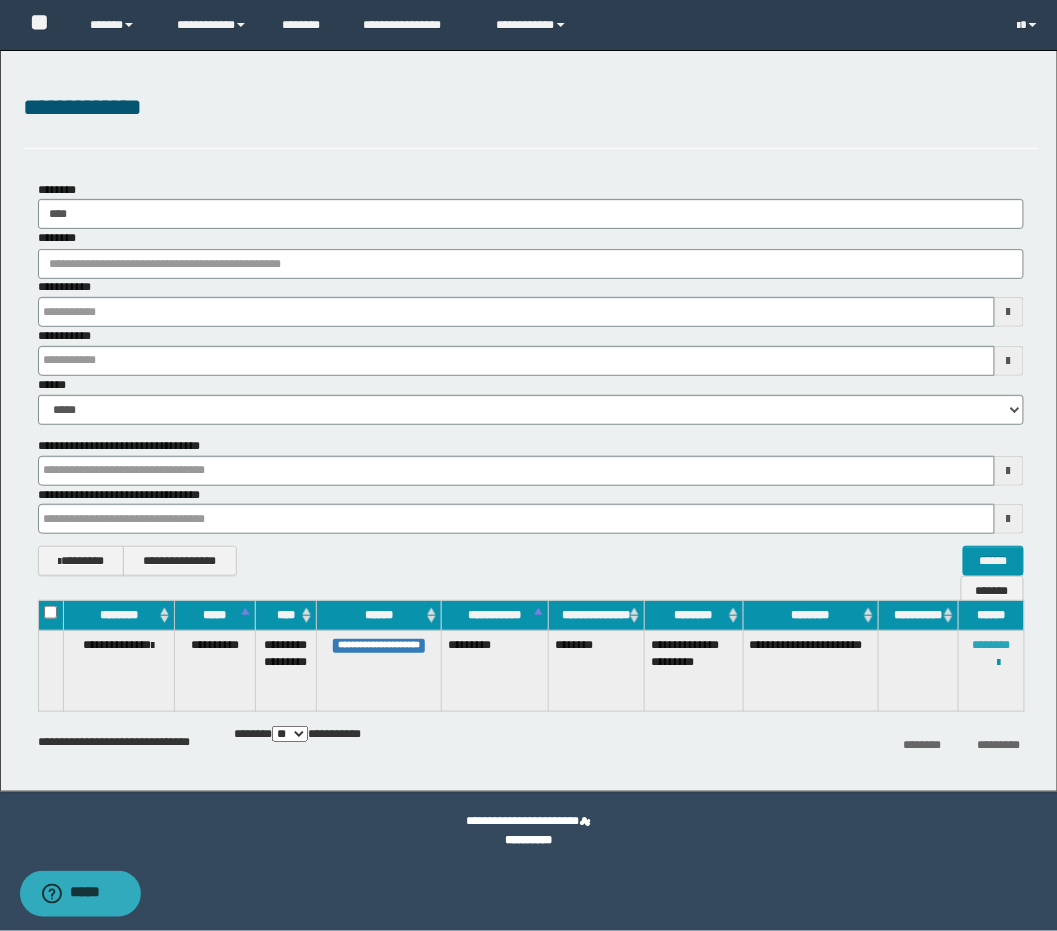 click on "********" at bounding box center [992, 645] 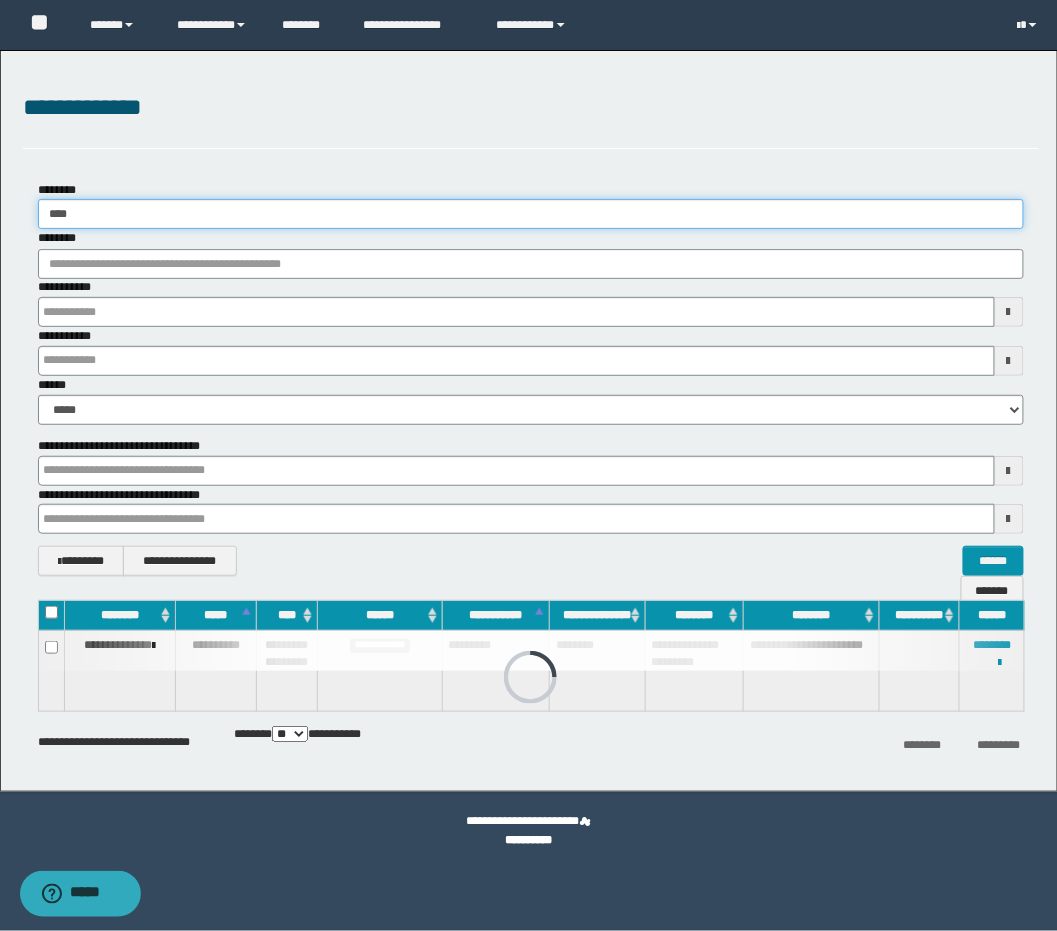 drag, startPoint x: 122, startPoint y: 213, endPoint x: -57, endPoint y: 186, distance: 181.02486 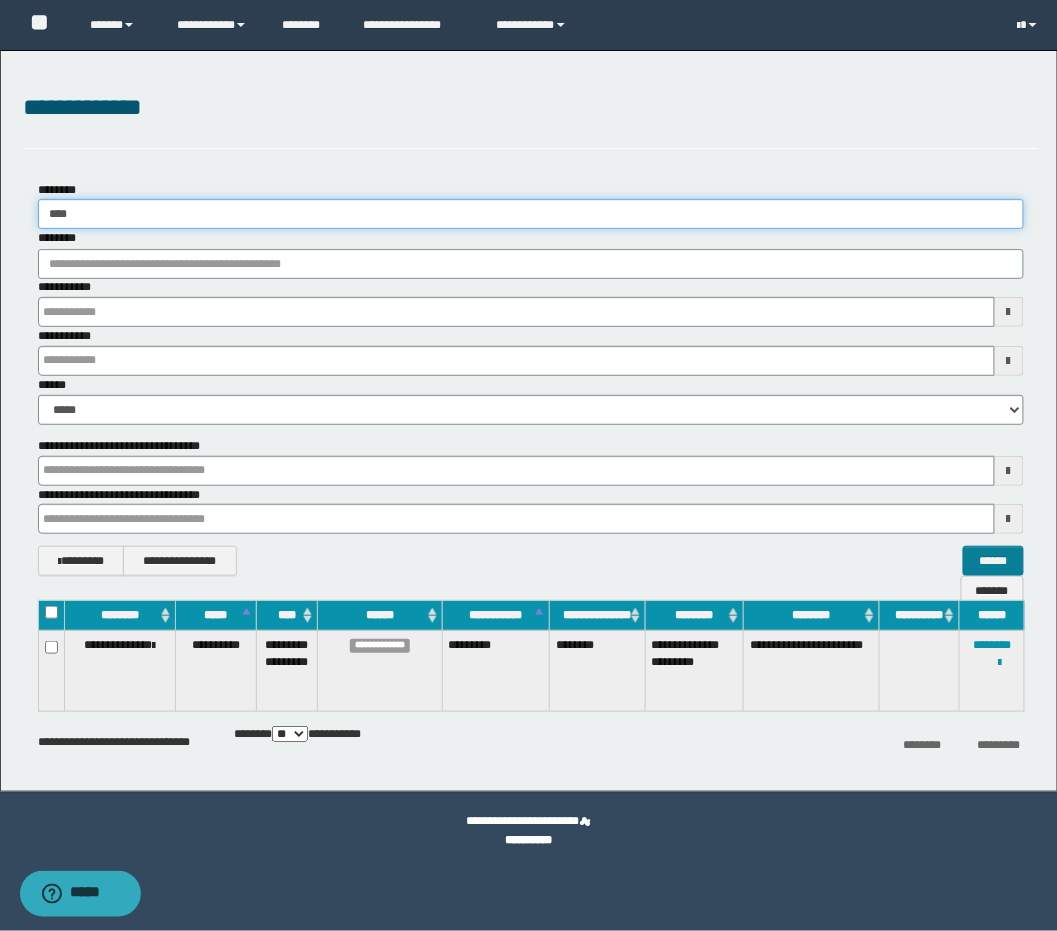 type on "****" 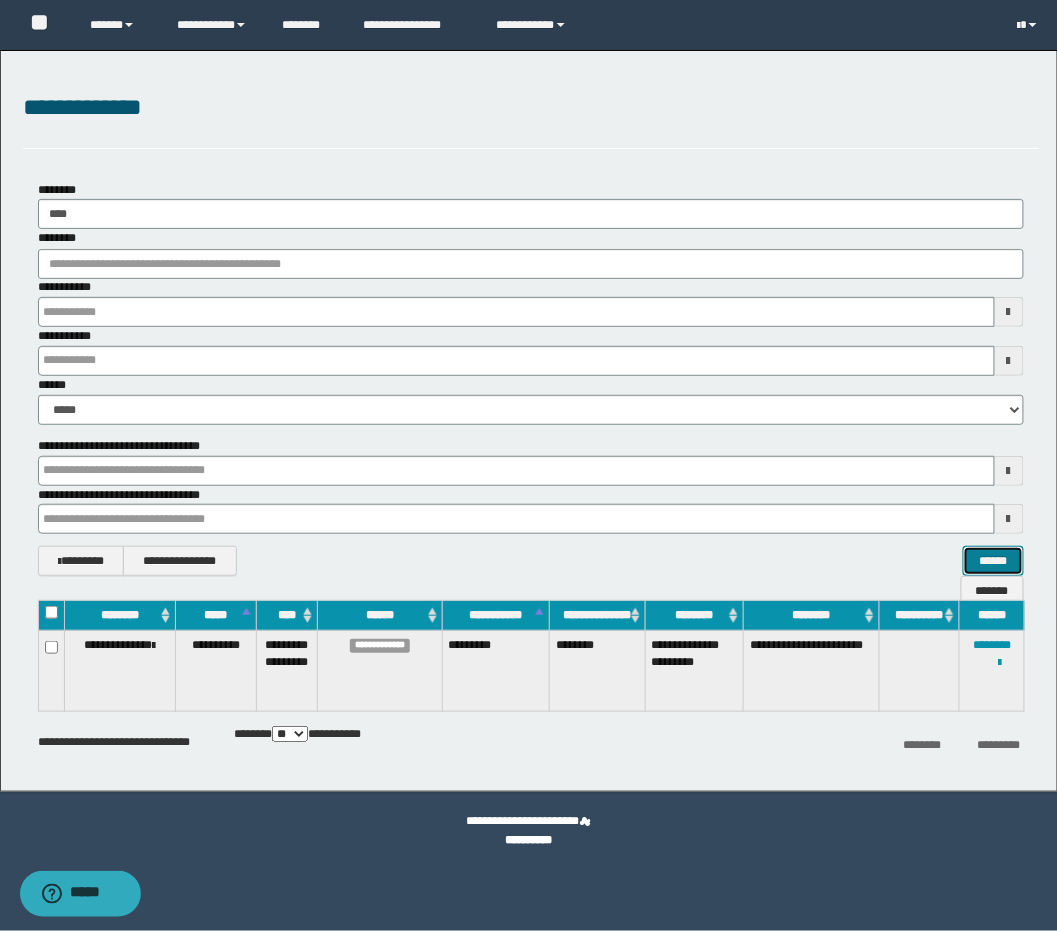 click on "******" at bounding box center [993, 561] 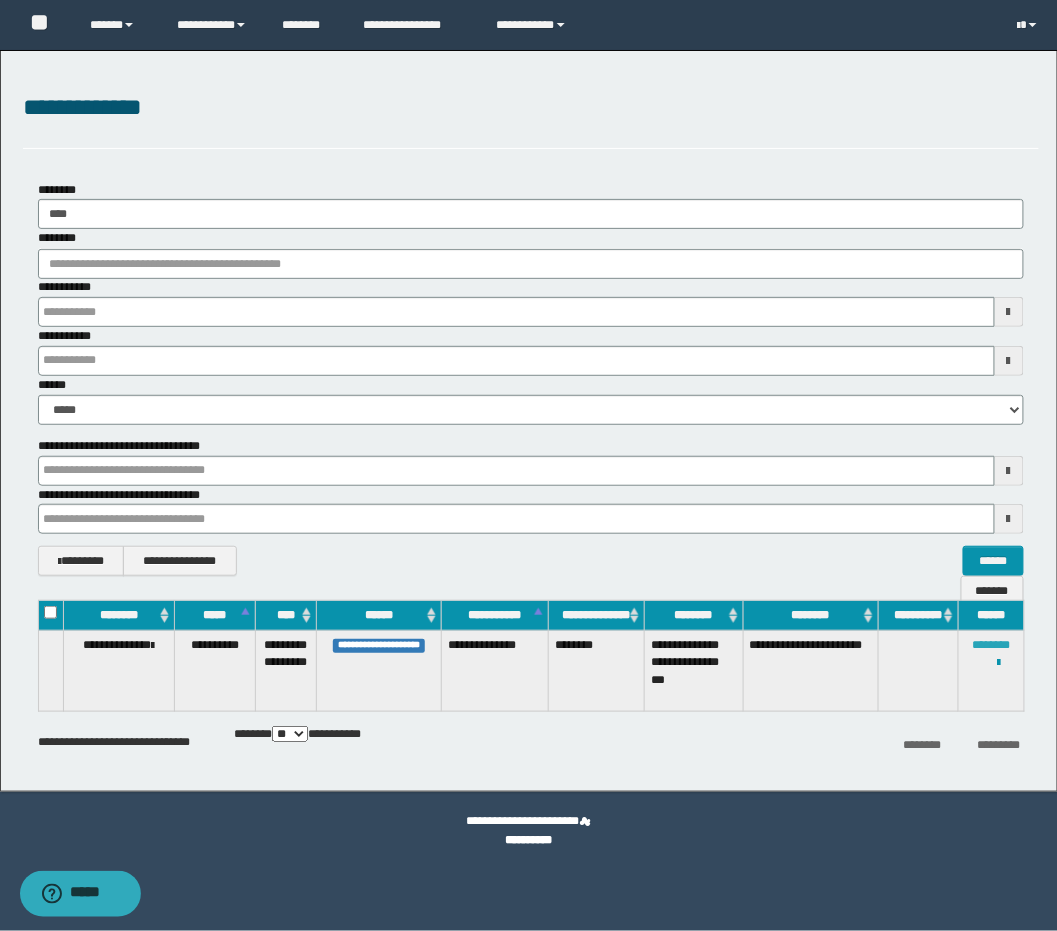 click on "********" at bounding box center [992, 645] 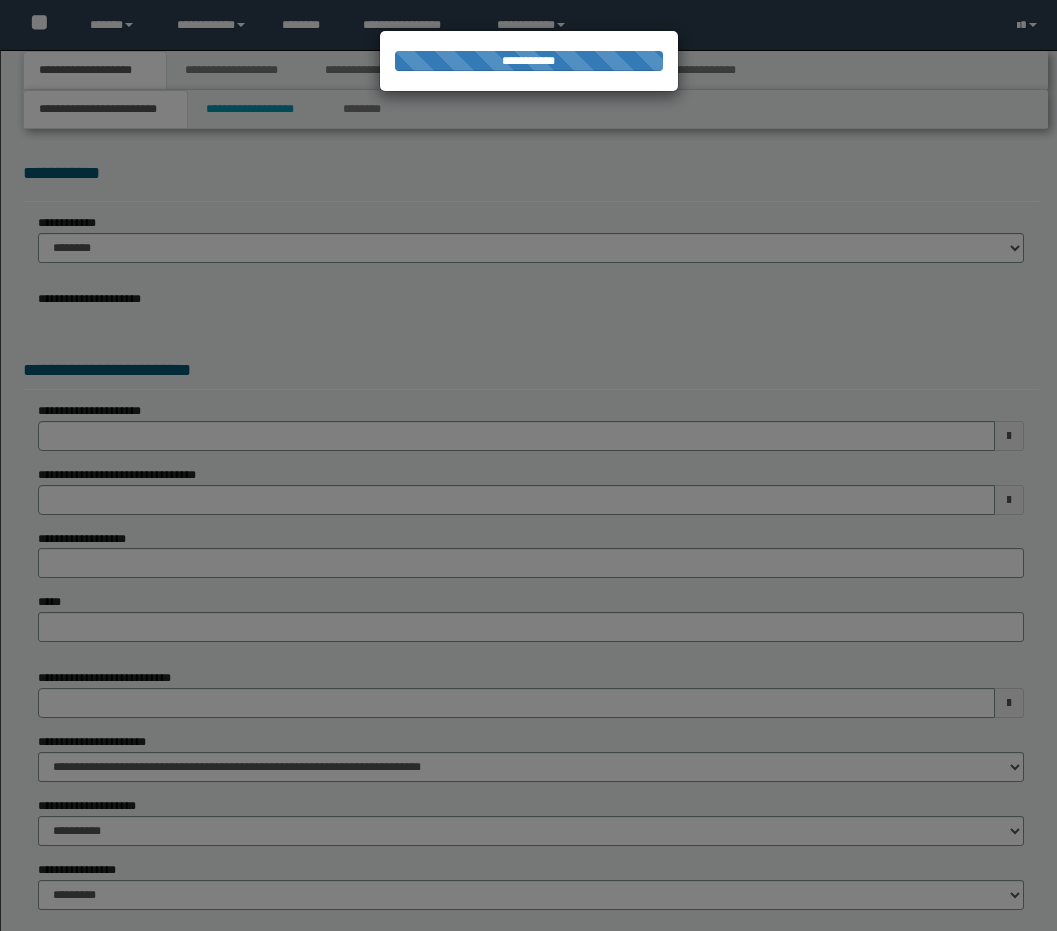scroll, scrollTop: 0, scrollLeft: 0, axis: both 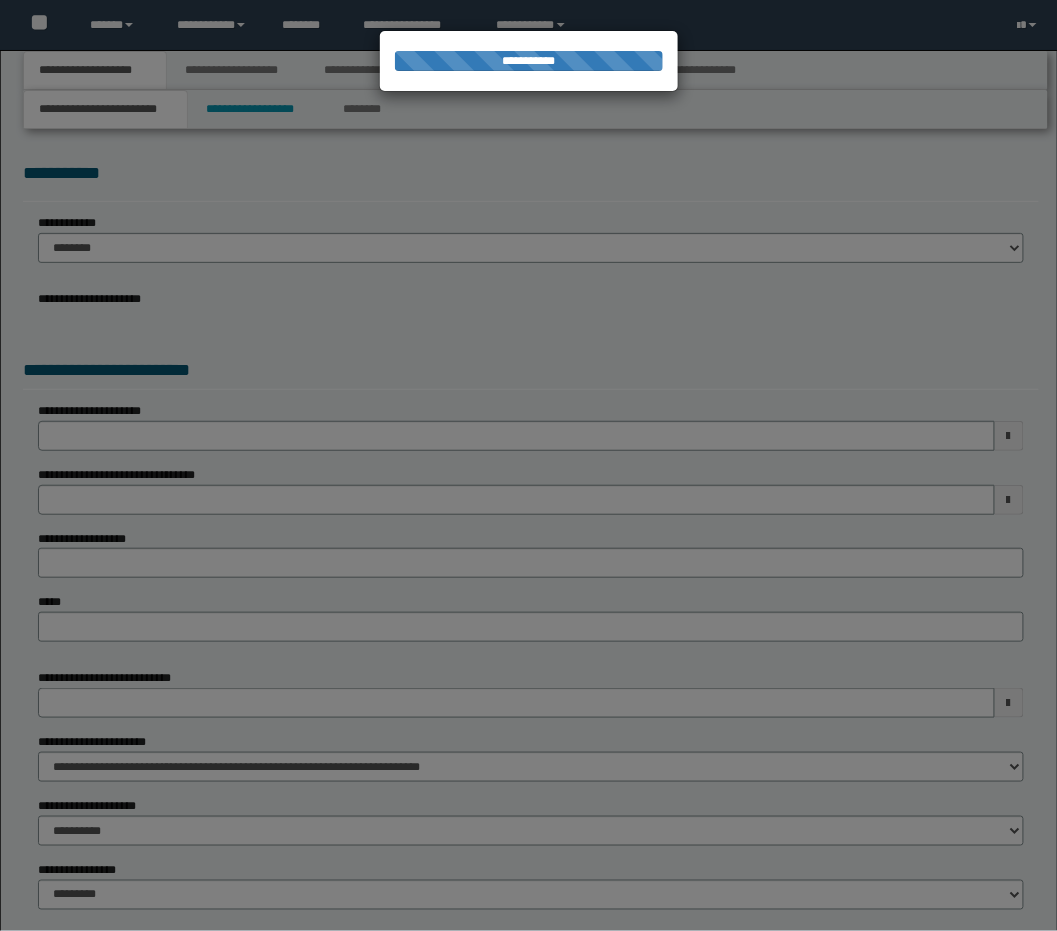 select on "*" 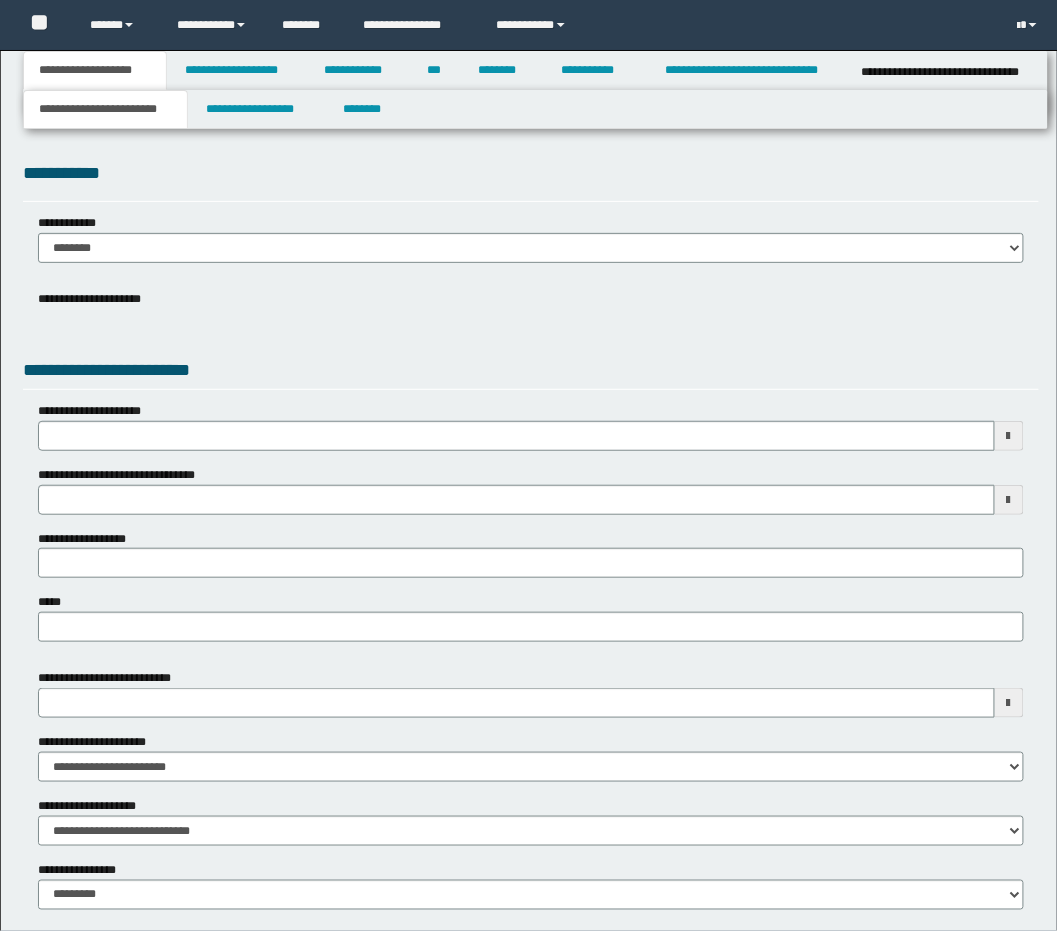 scroll, scrollTop: 0, scrollLeft: 0, axis: both 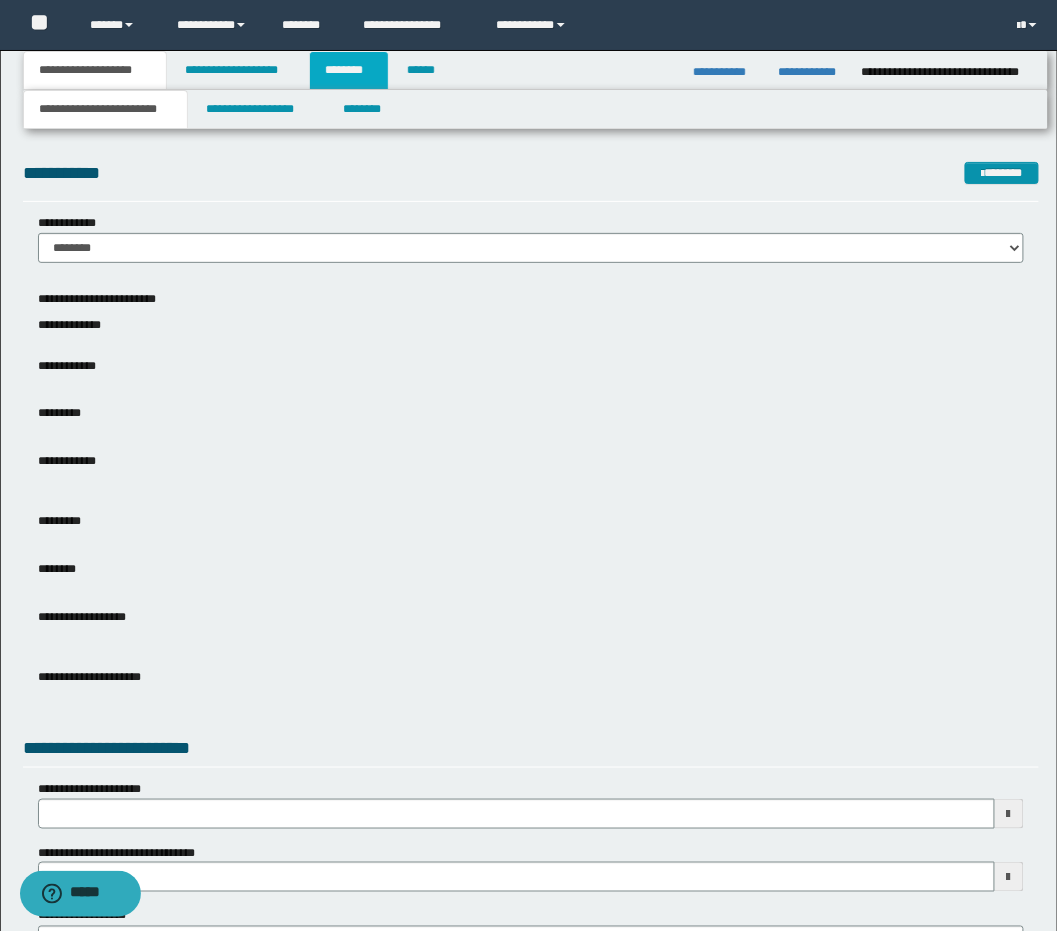 click on "********" at bounding box center [349, 70] 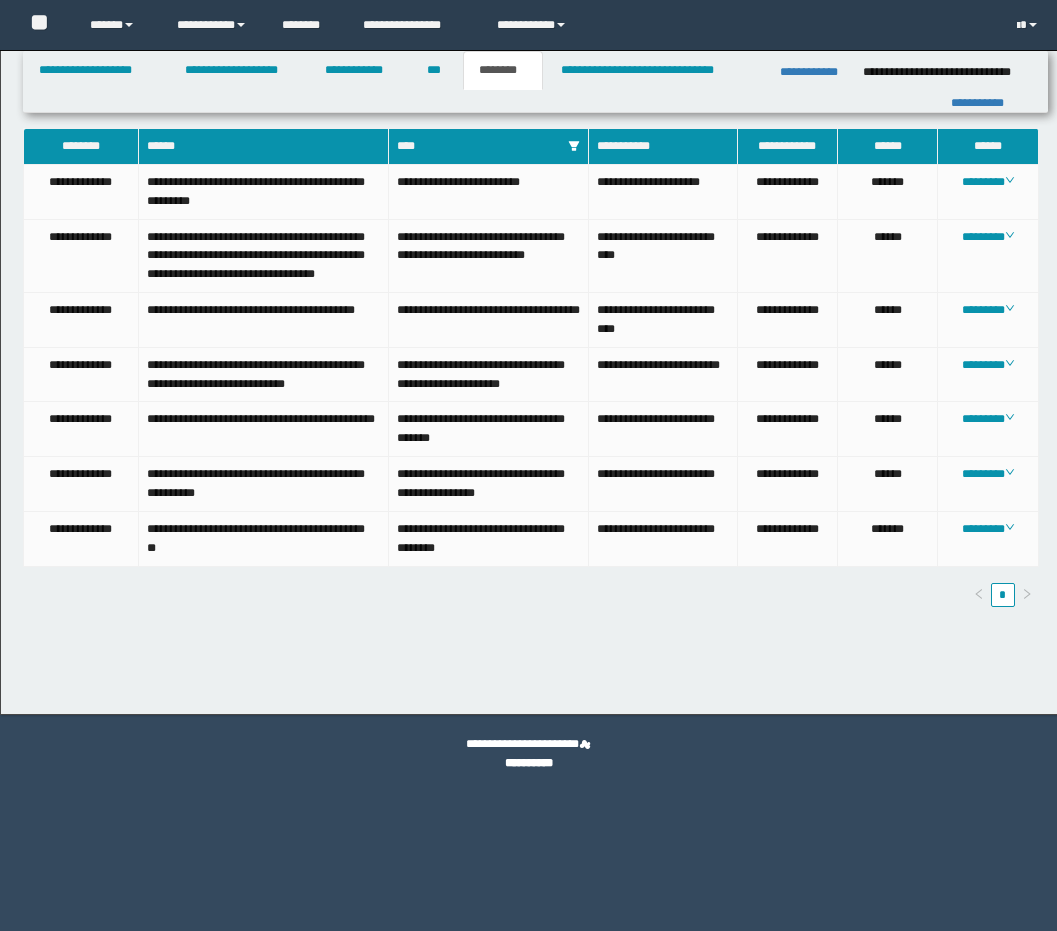 scroll, scrollTop: 0, scrollLeft: 0, axis: both 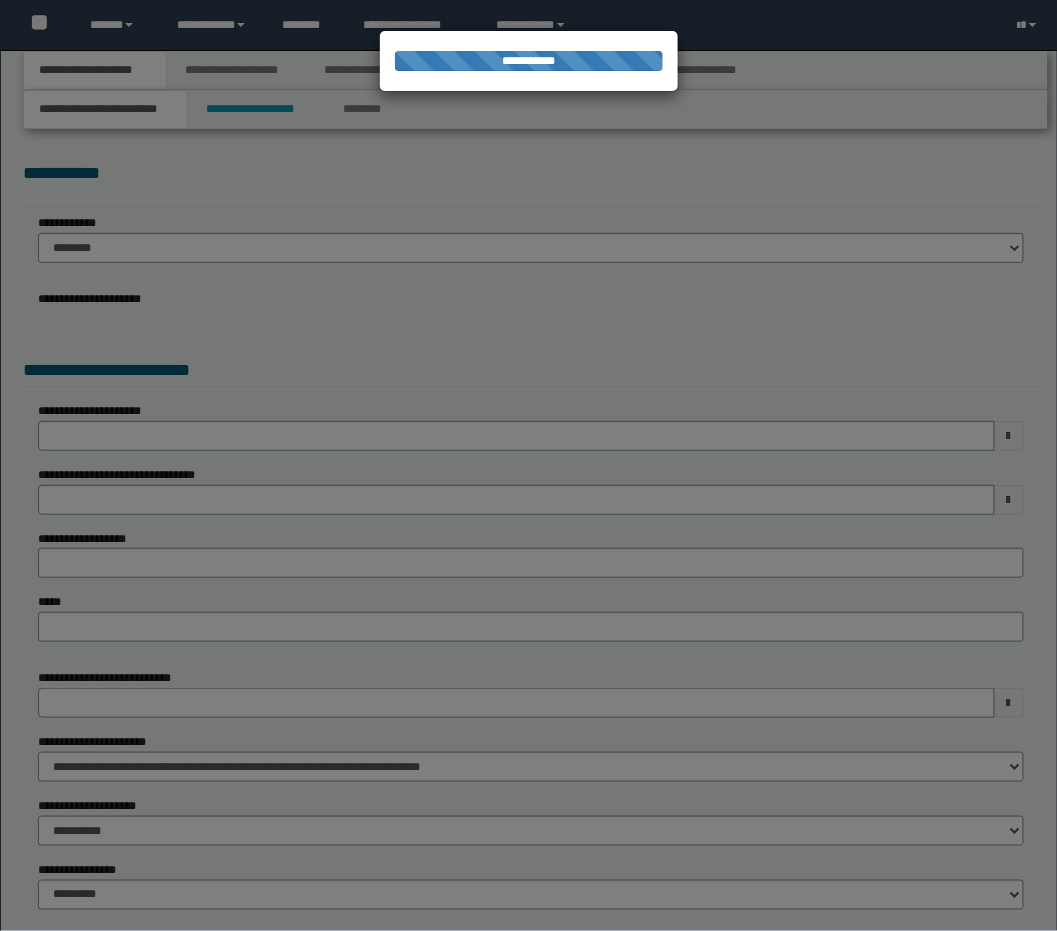 select on "*" 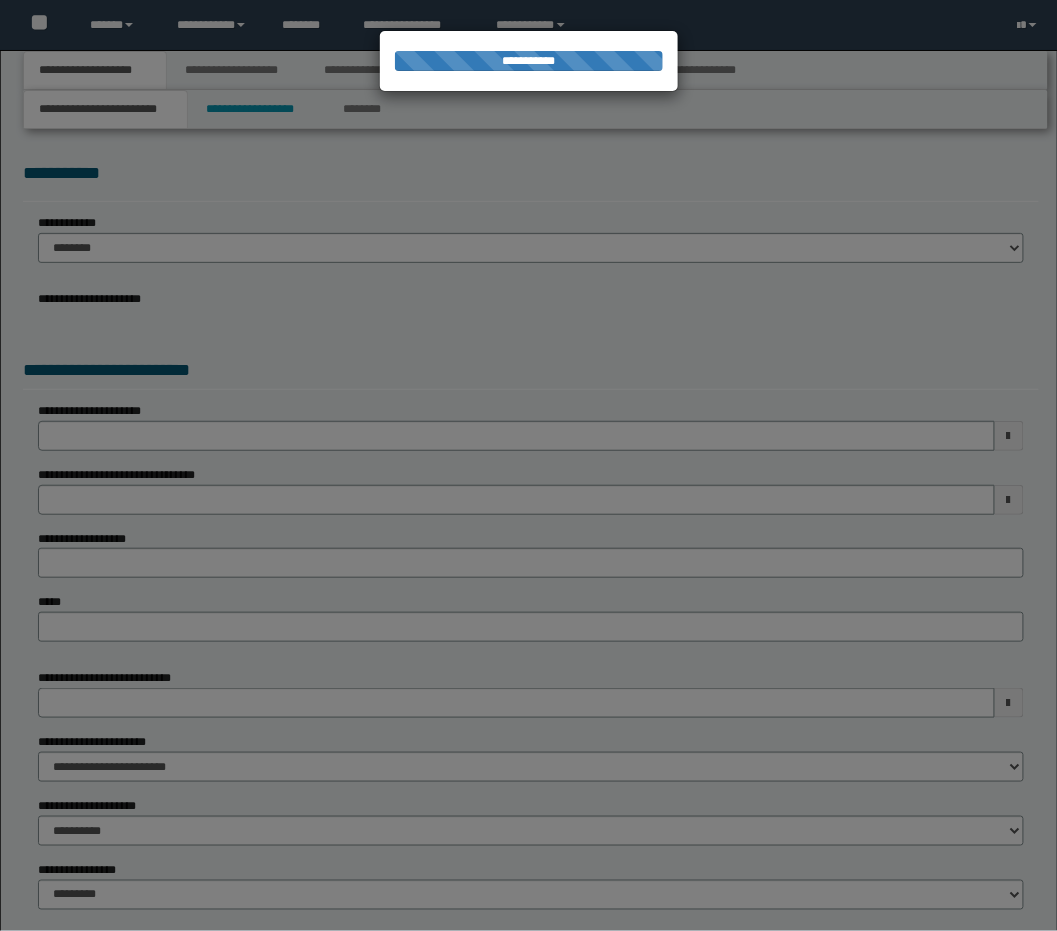 select on "**" 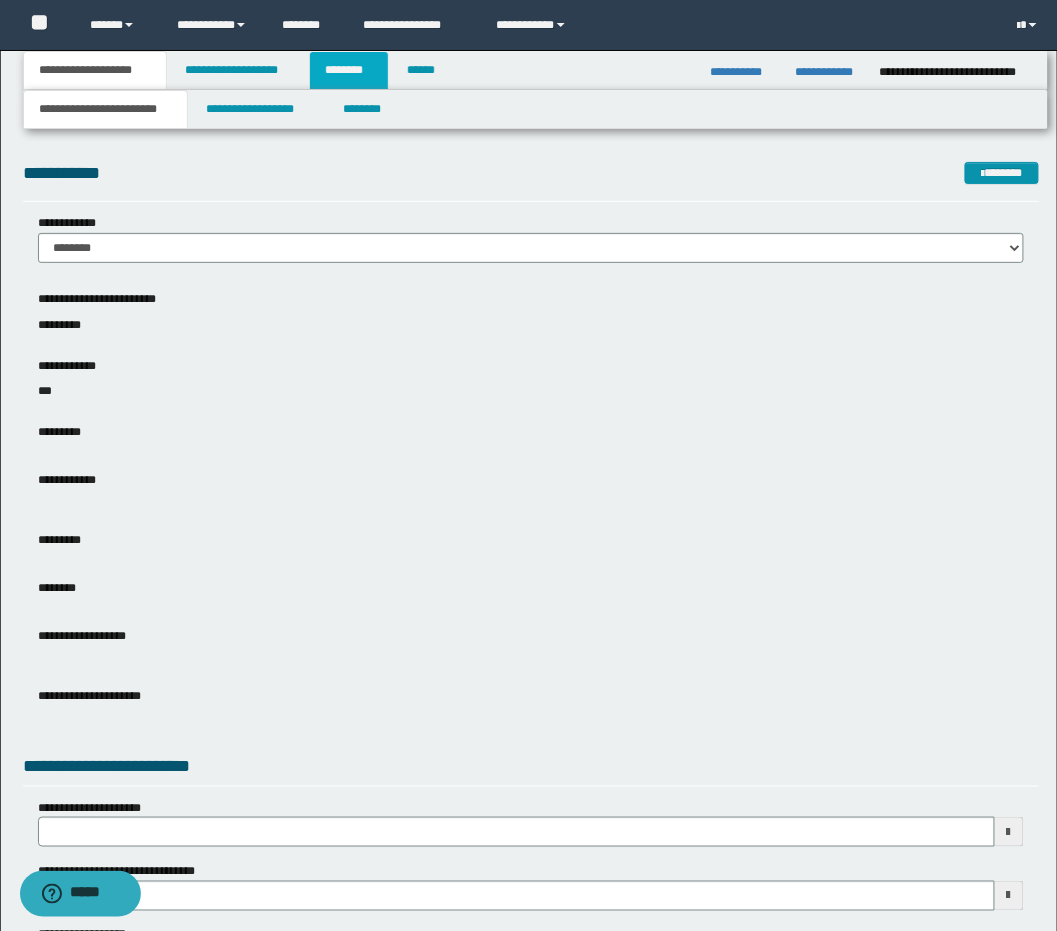 click on "********" at bounding box center [349, 70] 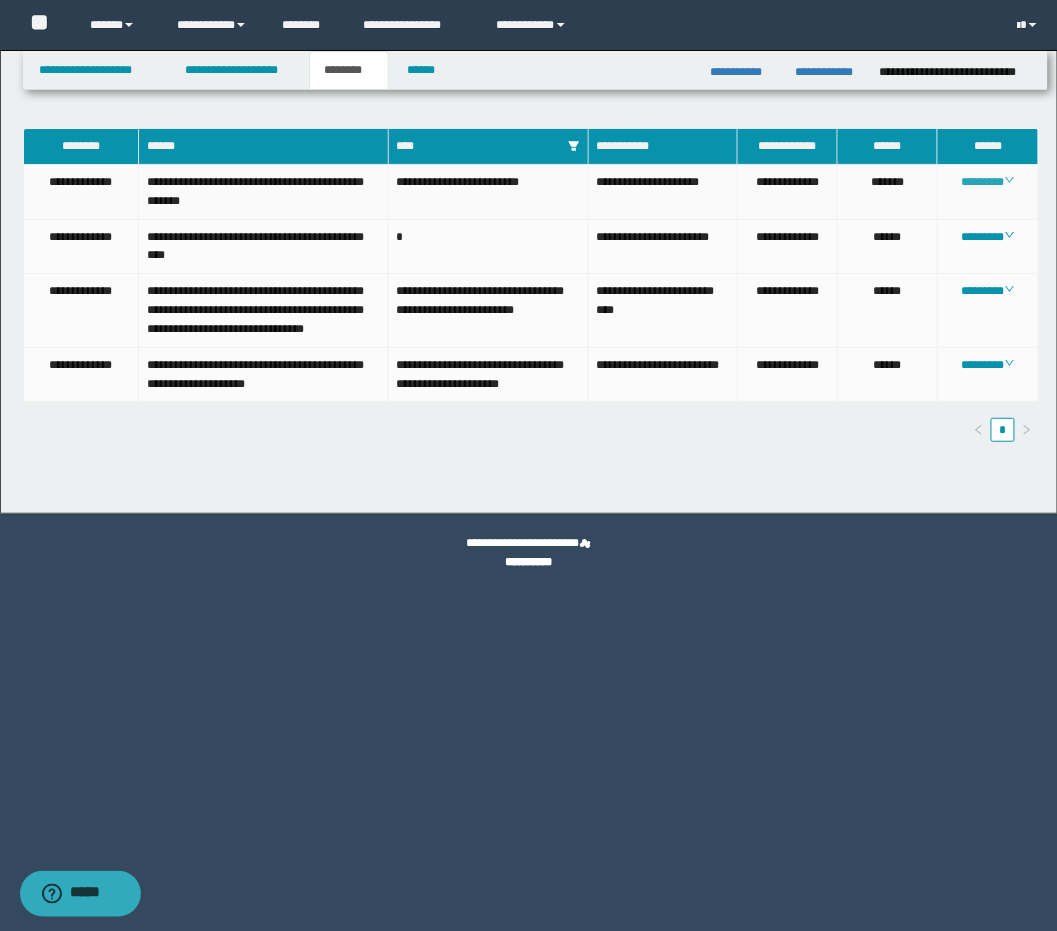 click on "********" at bounding box center (988, 182) 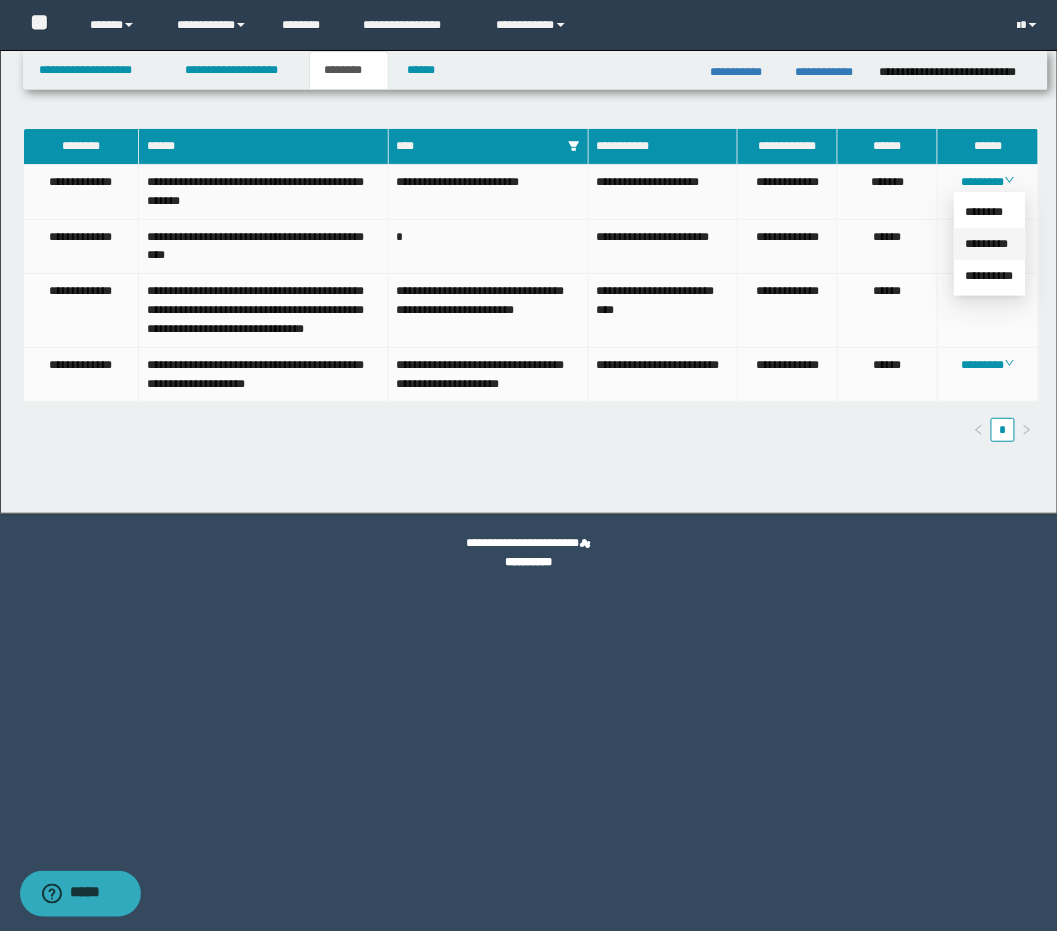 click on "*********" at bounding box center [987, 244] 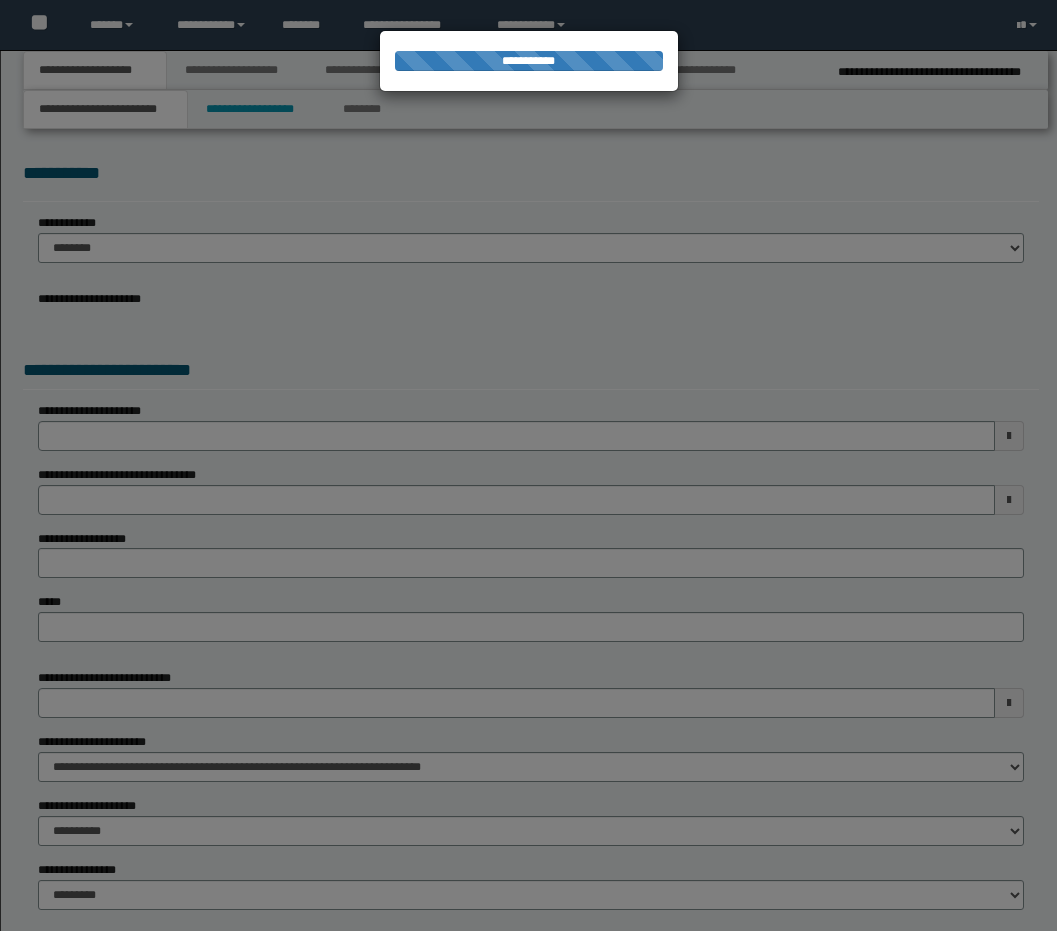 scroll, scrollTop: 0, scrollLeft: 0, axis: both 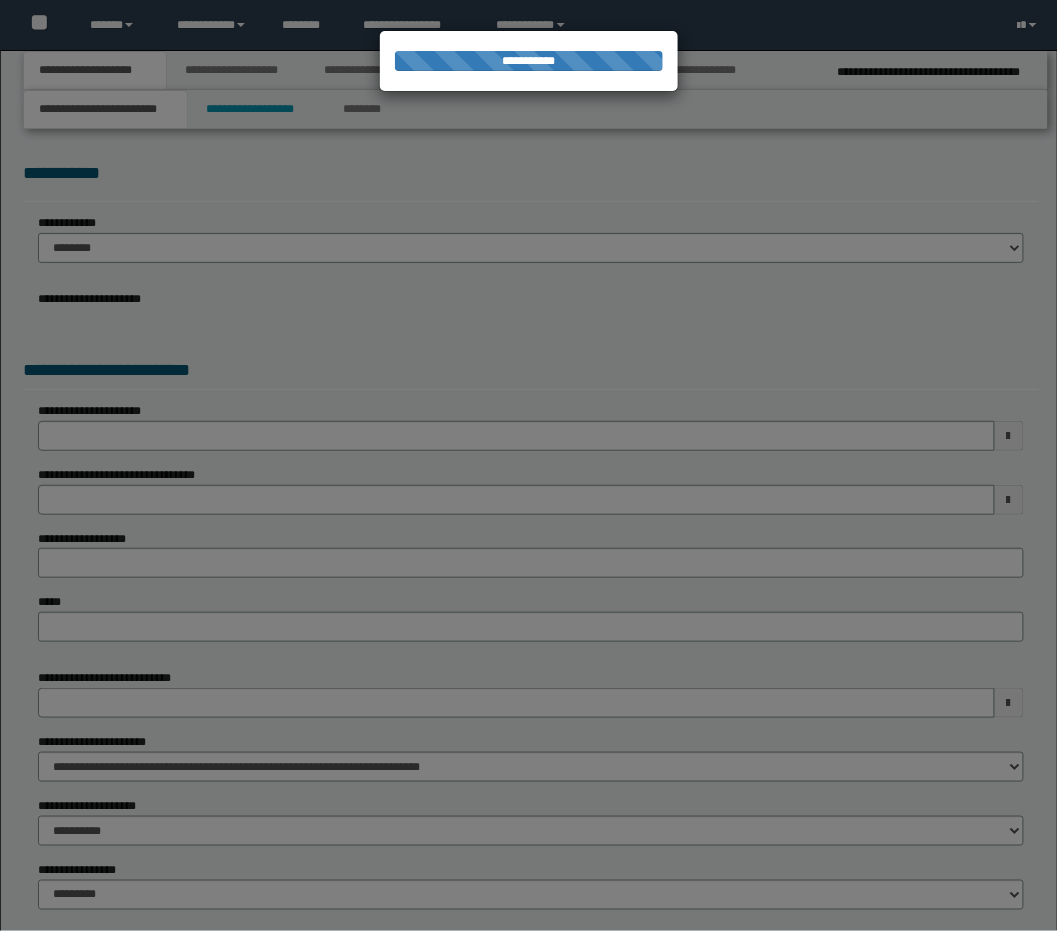 select on "*" 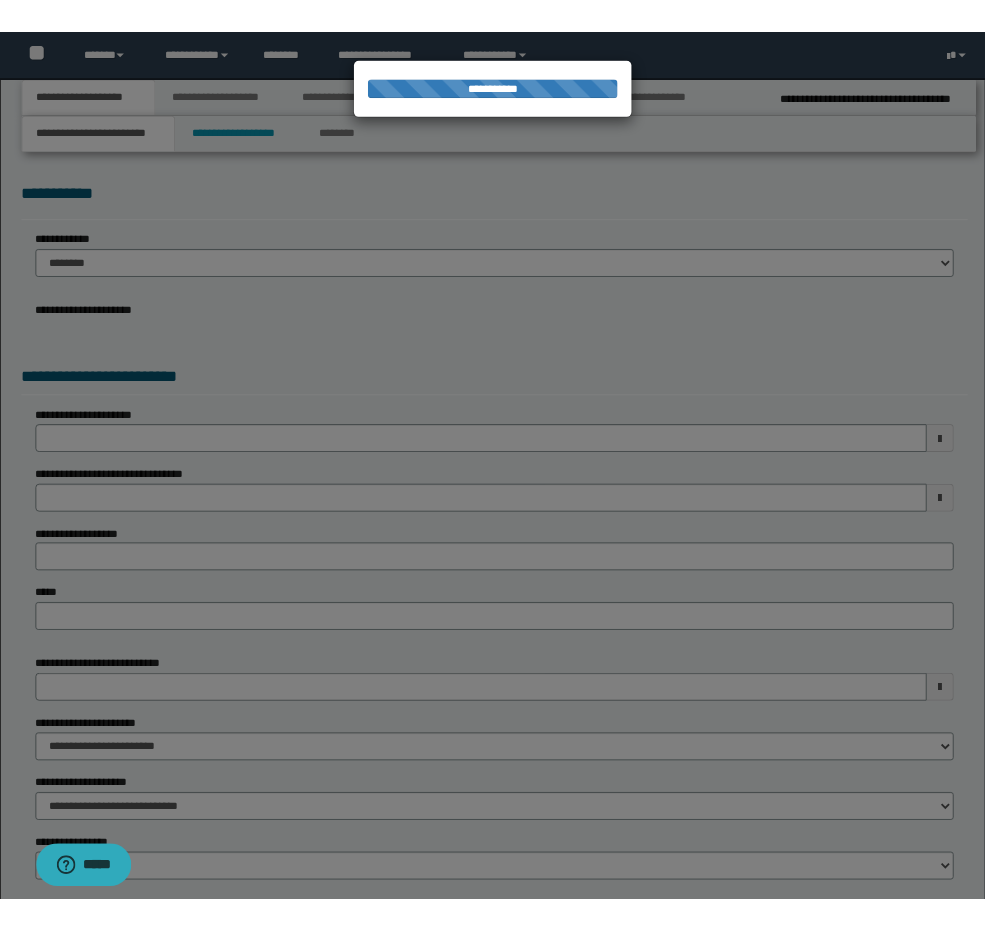 scroll, scrollTop: 0, scrollLeft: 0, axis: both 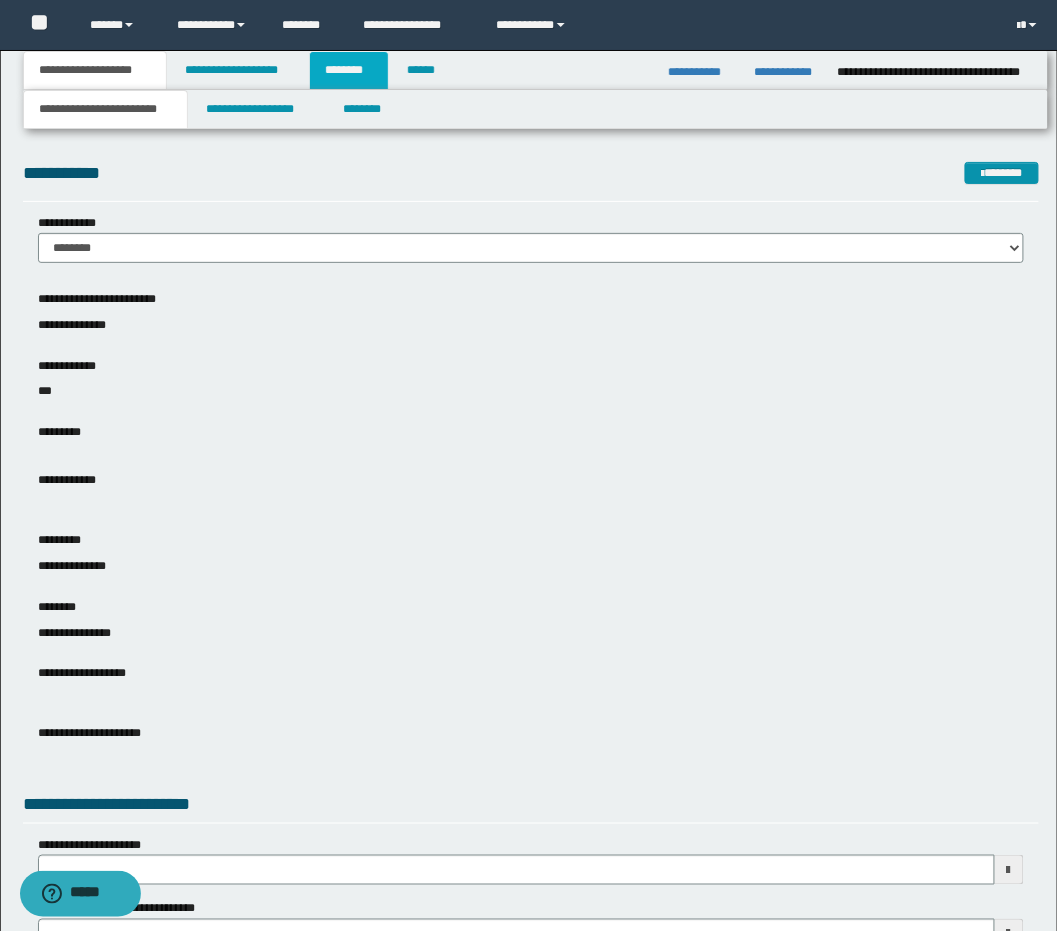 click on "********" at bounding box center (349, 70) 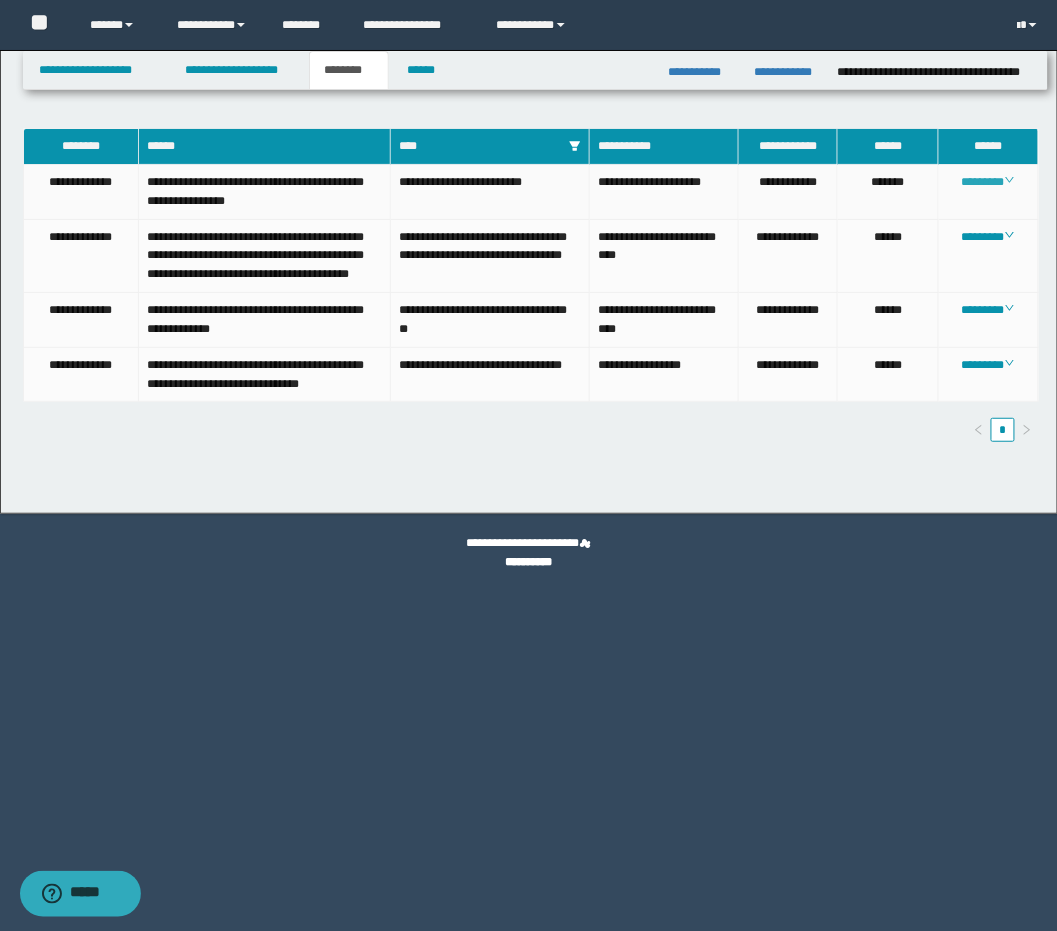 click on "********" at bounding box center (988, 182) 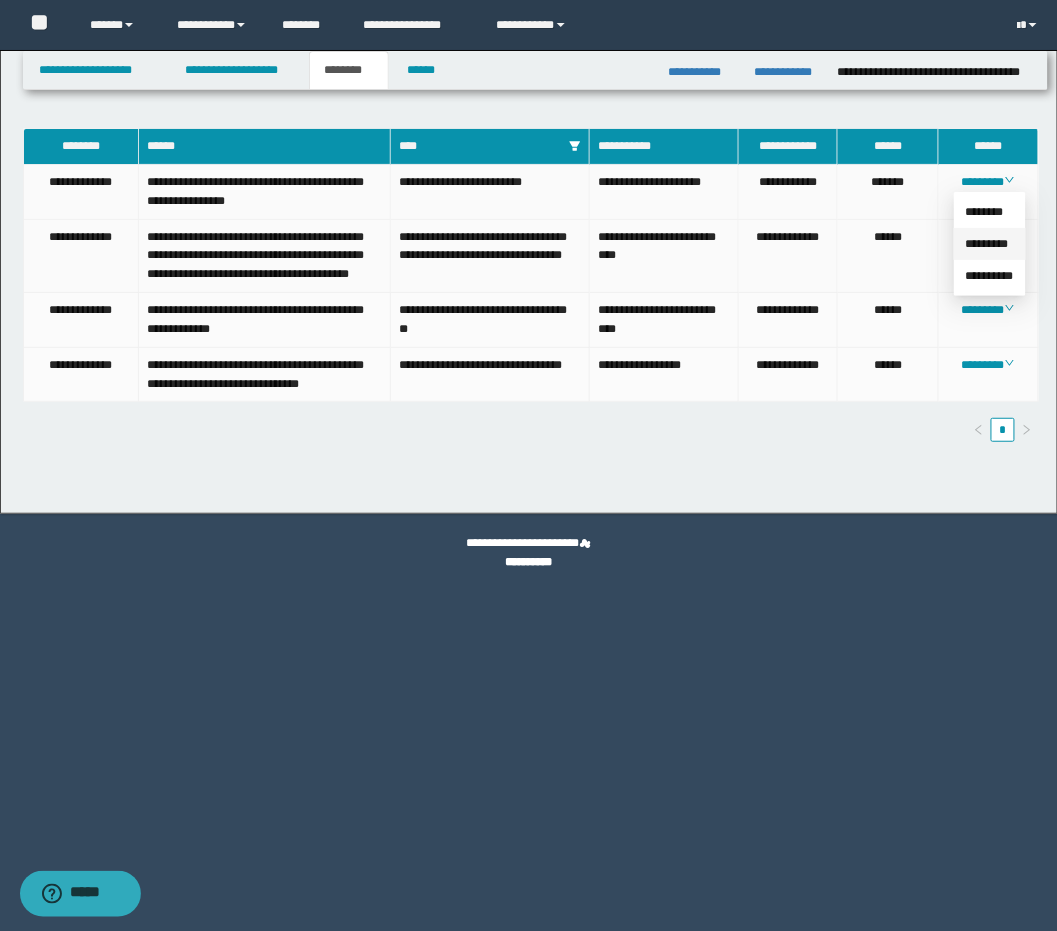 click on "*********" at bounding box center [987, 244] 